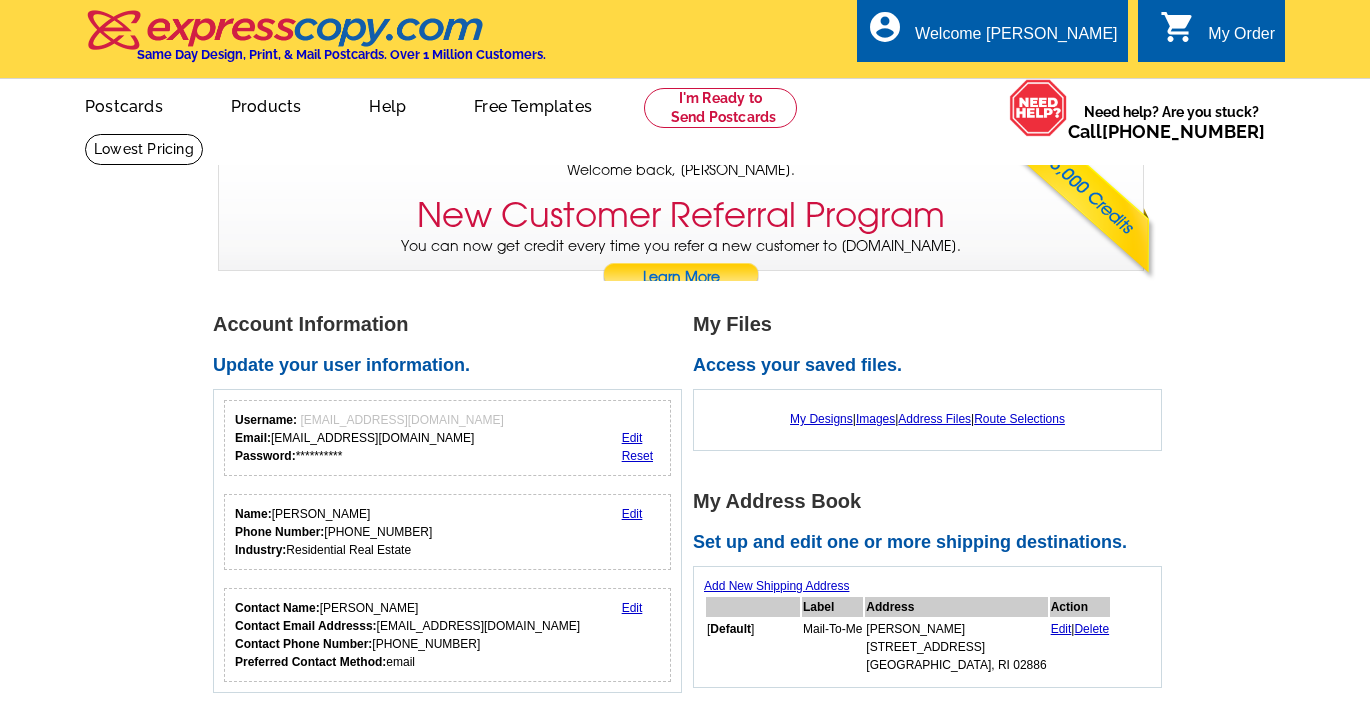 scroll, scrollTop: 0, scrollLeft: 0, axis: both 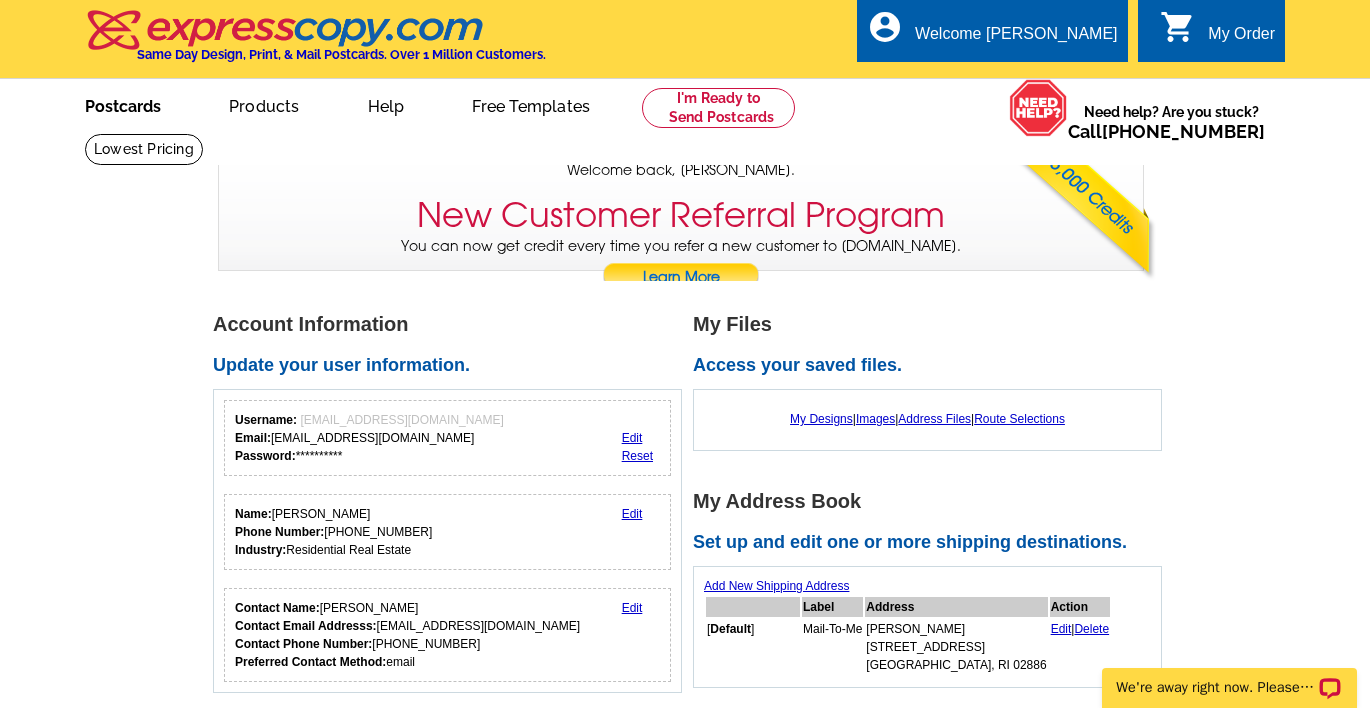 click on "Postcards" at bounding box center (123, 104) 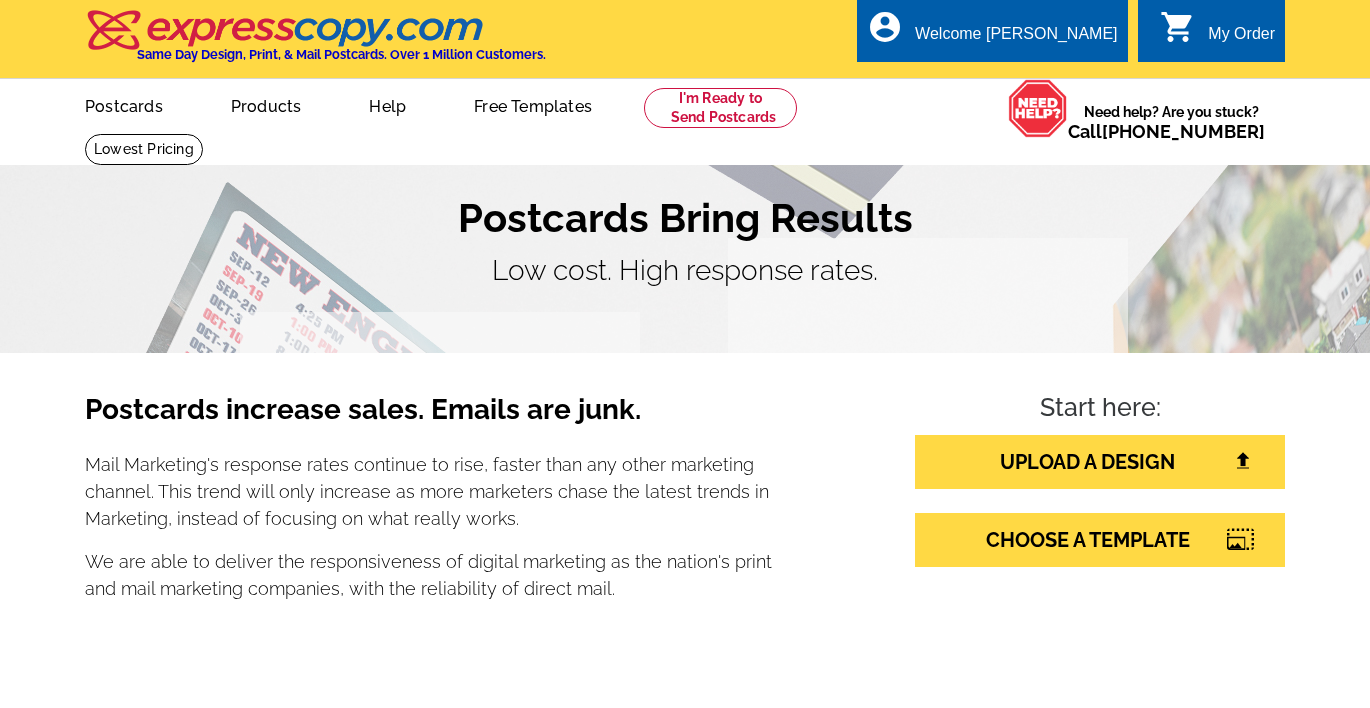 scroll, scrollTop: 0, scrollLeft: 0, axis: both 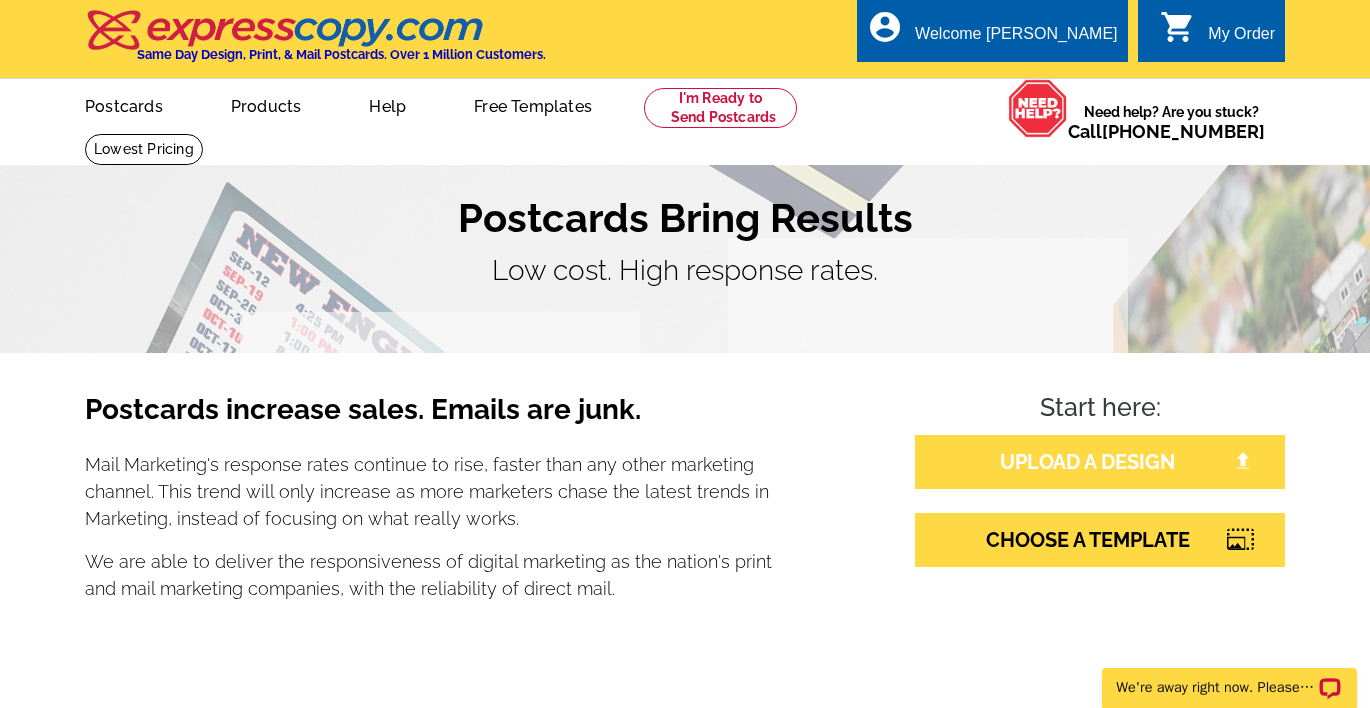 click on "UPLOAD A DESIGN" at bounding box center (1100, 462) 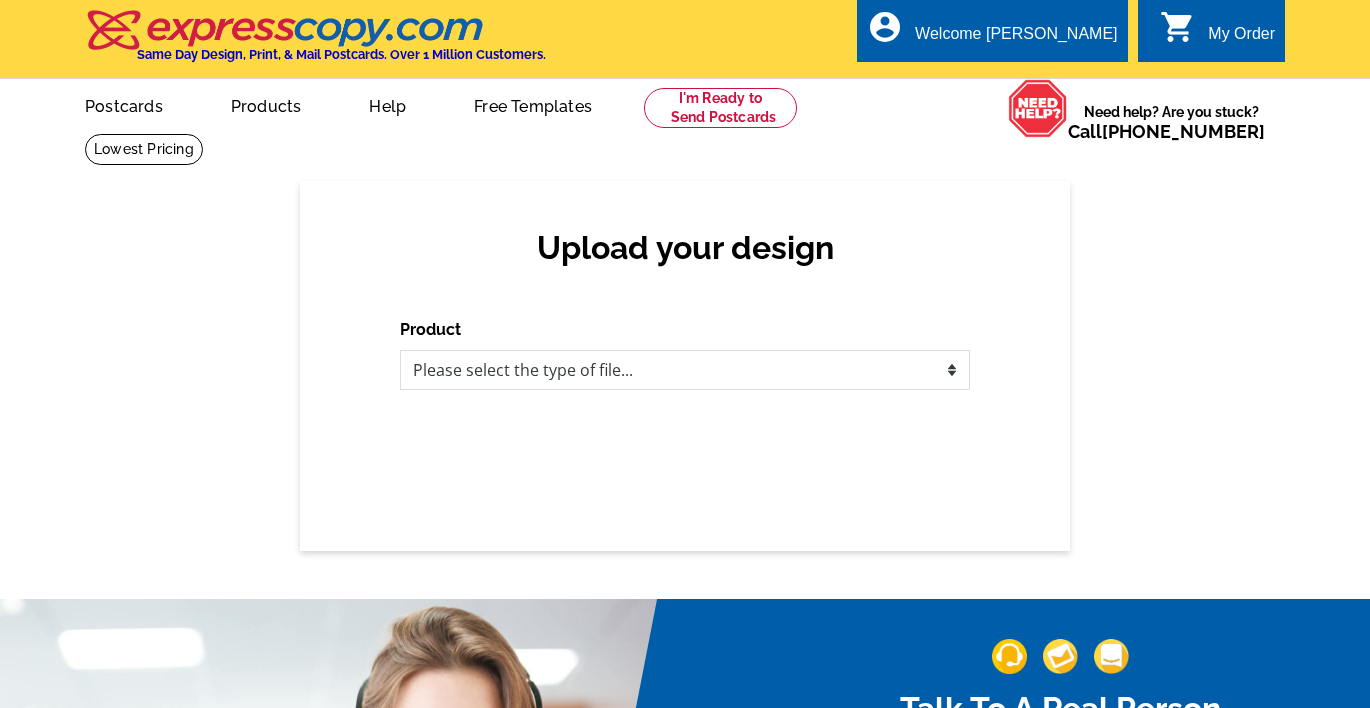 scroll, scrollTop: 0, scrollLeft: 0, axis: both 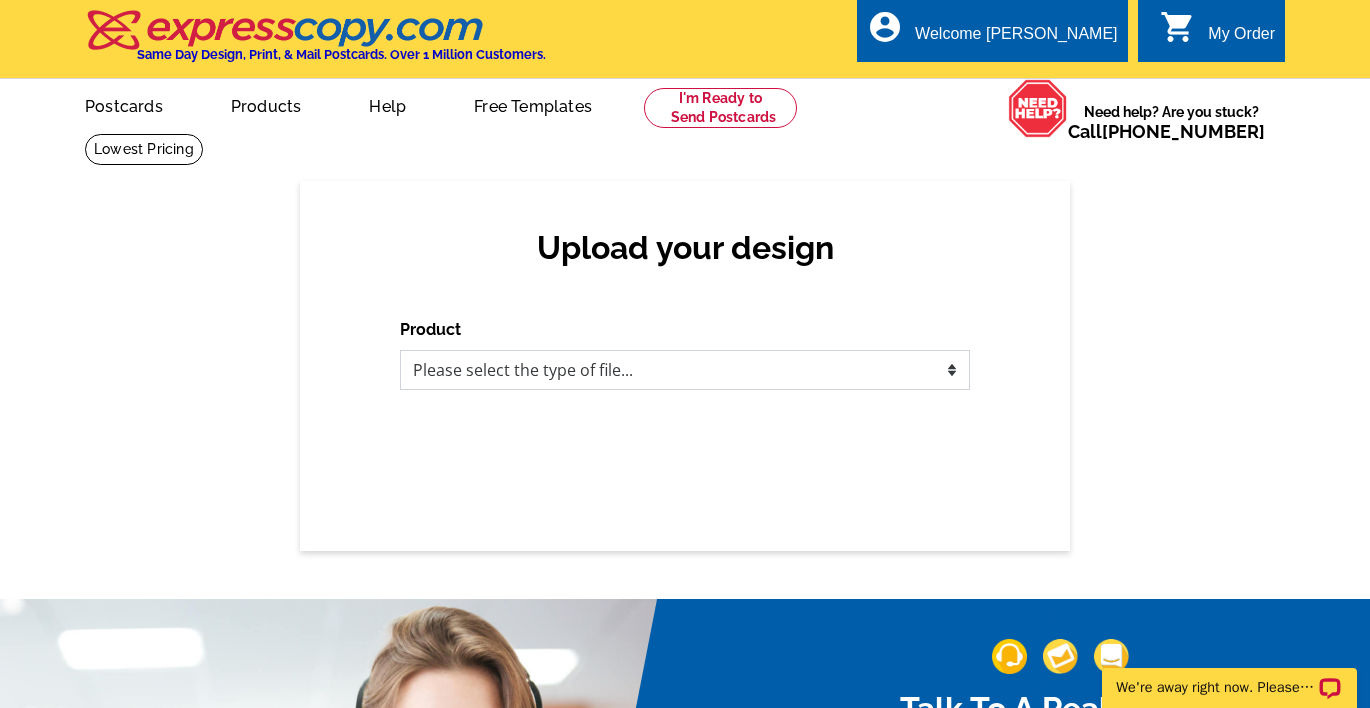 click on "Please select the type of file...
Postcards
Business Cards
Letters and flyers
Greeting Cards
Door Hangers" at bounding box center (685, 370) 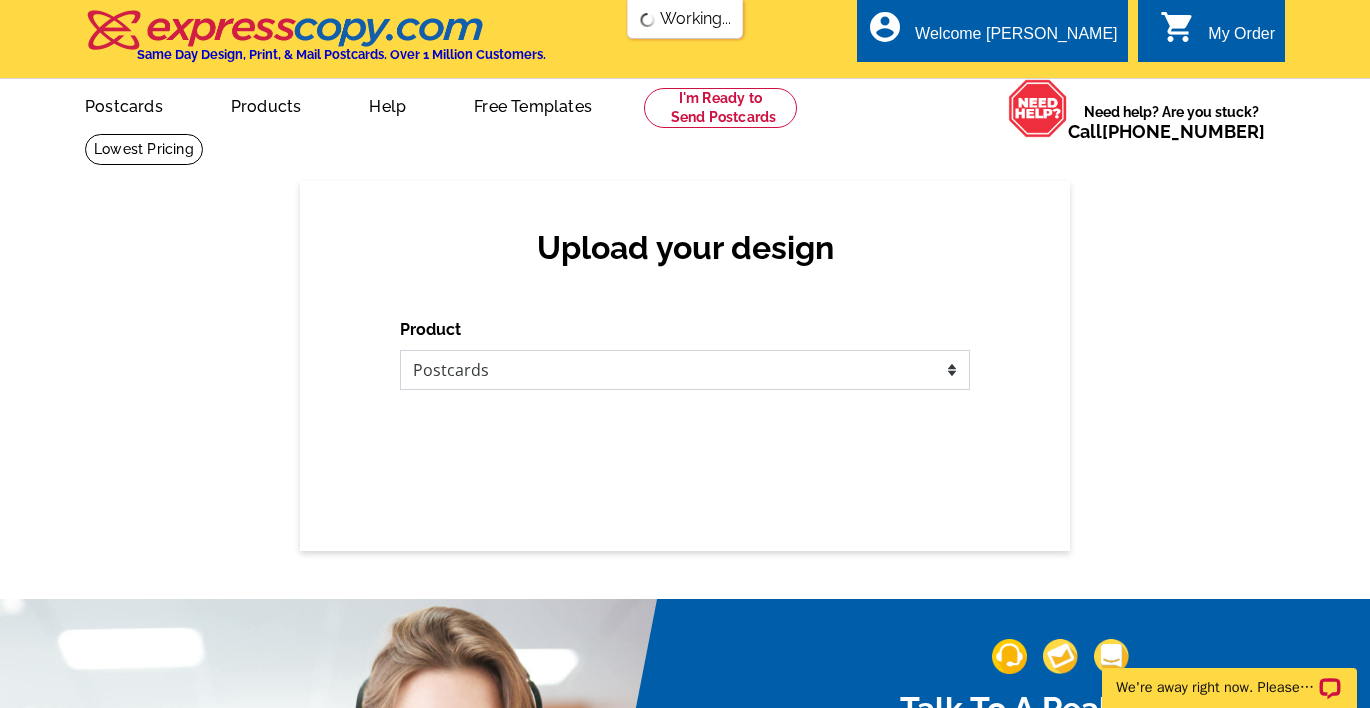 scroll, scrollTop: 0, scrollLeft: 0, axis: both 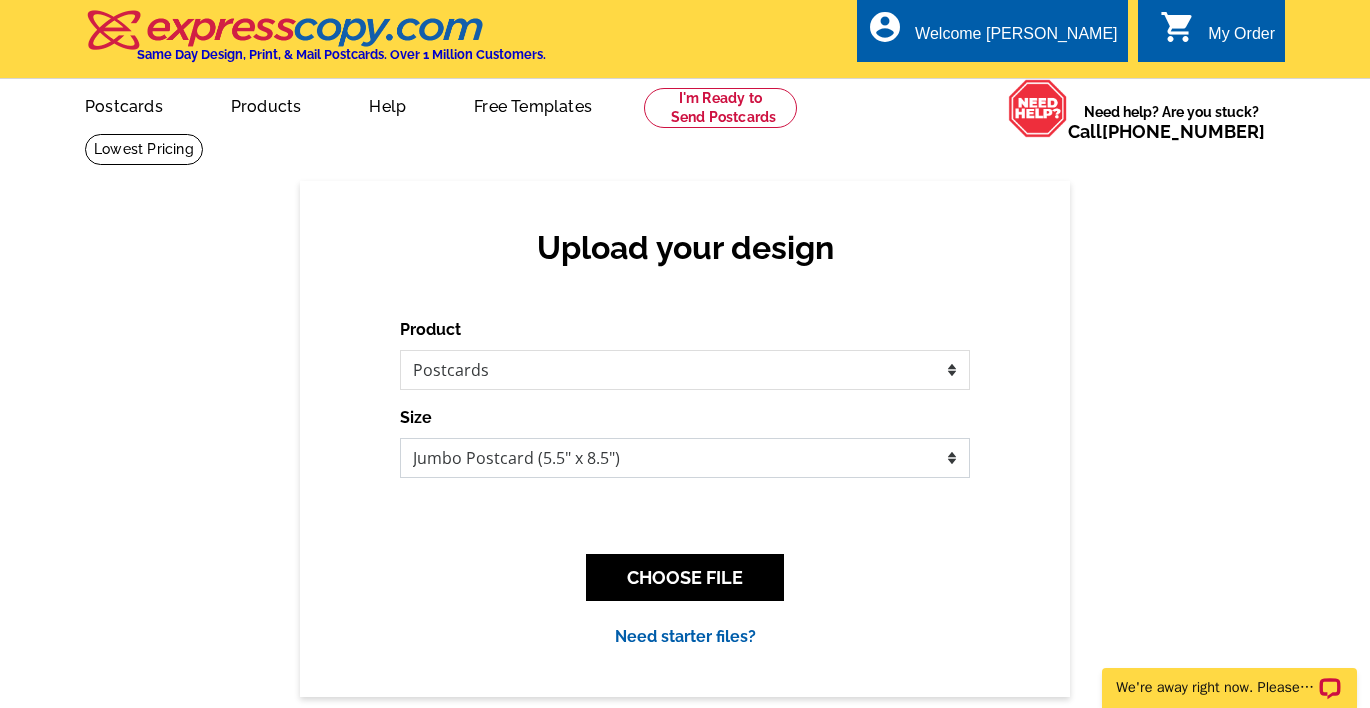 click on "Jumbo Postcard (5.5" x 8.5") Regular Postcard (4.25" x 5.6") Panoramic Postcard (5.75" x 11.25") Giant Postcard (8.5" x 11") EDDM Postcard (6.125" x 8.25")" at bounding box center [685, 458] 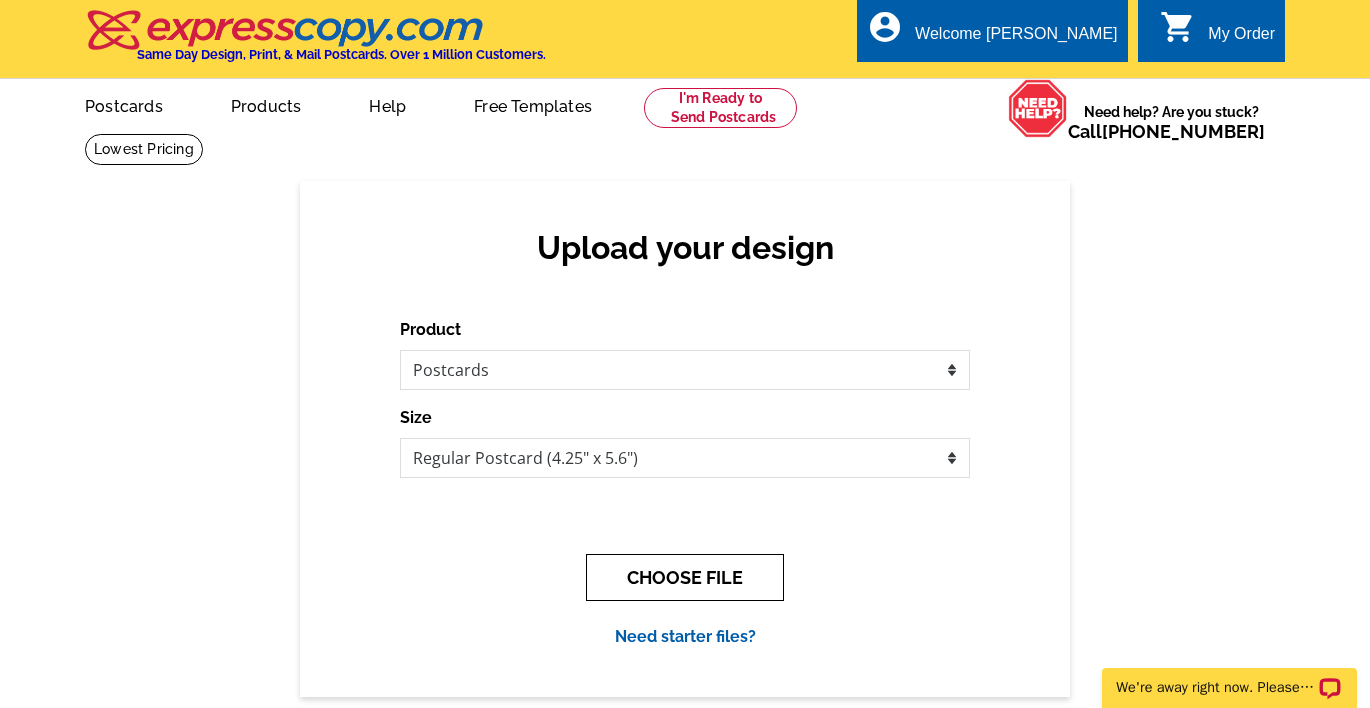 click on "CHOOSE FILE" at bounding box center [685, 577] 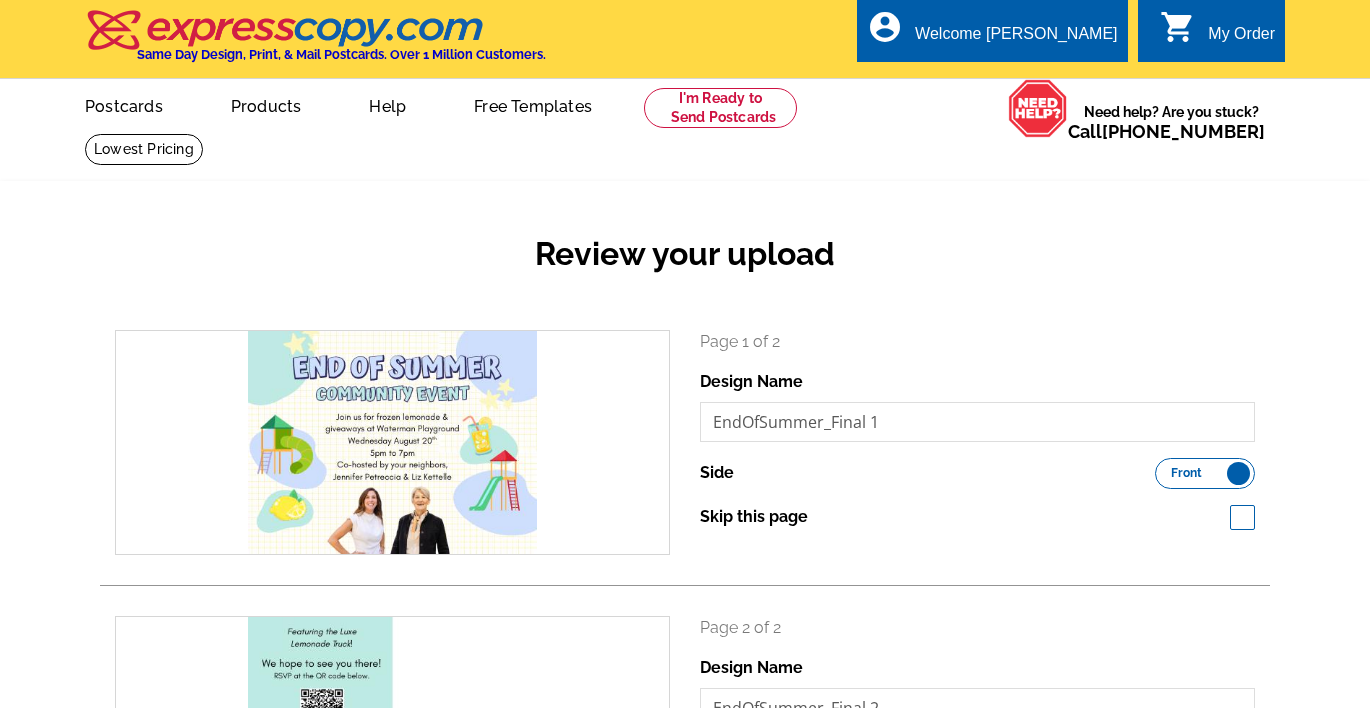 scroll, scrollTop: 0, scrollLeft: 0, axis: both 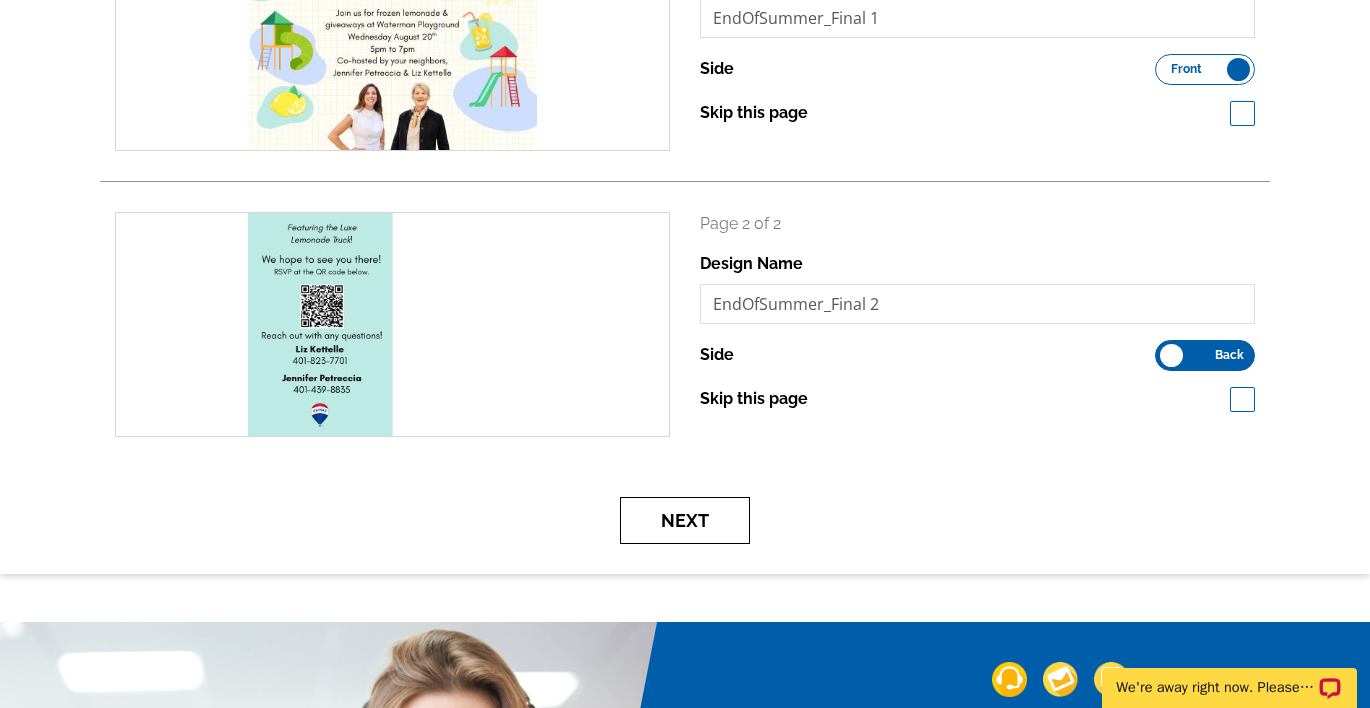 click on "Next" at bounding box center (685, 520) 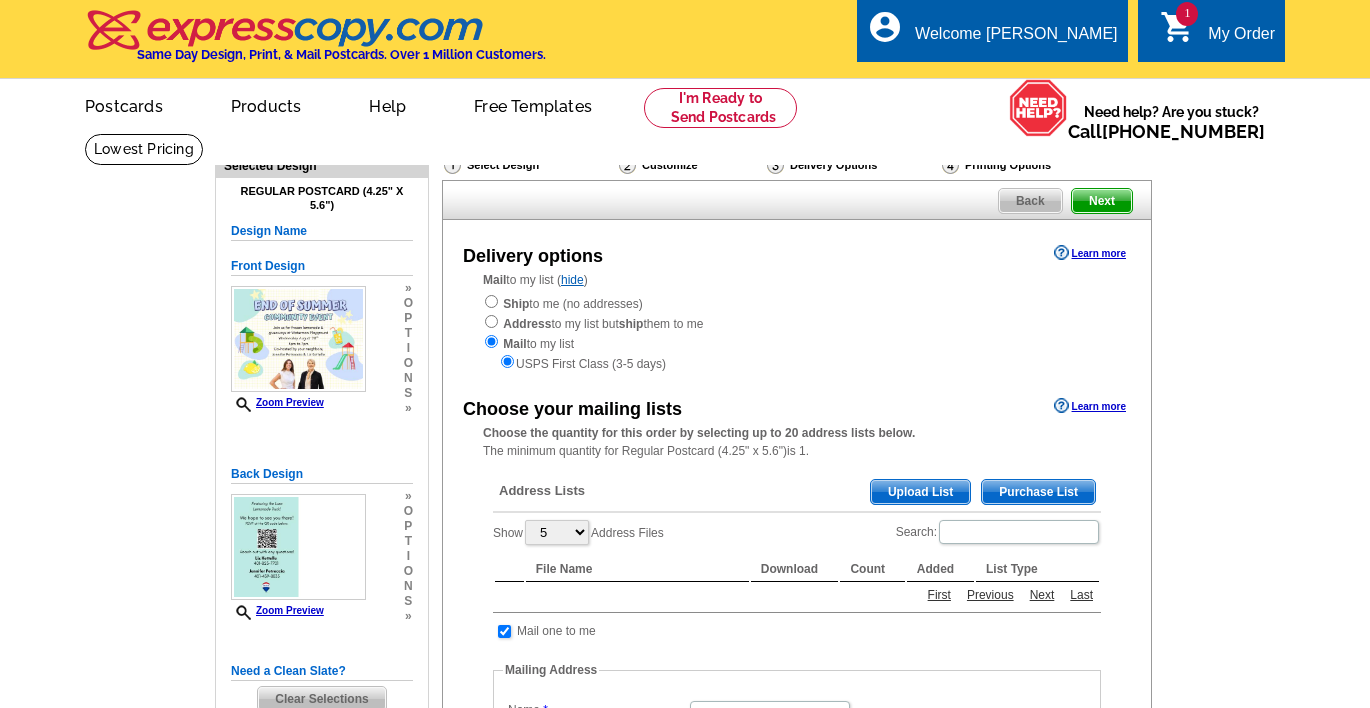 scroll, scrollTop: 0, scrollLeft: 0, axis: both 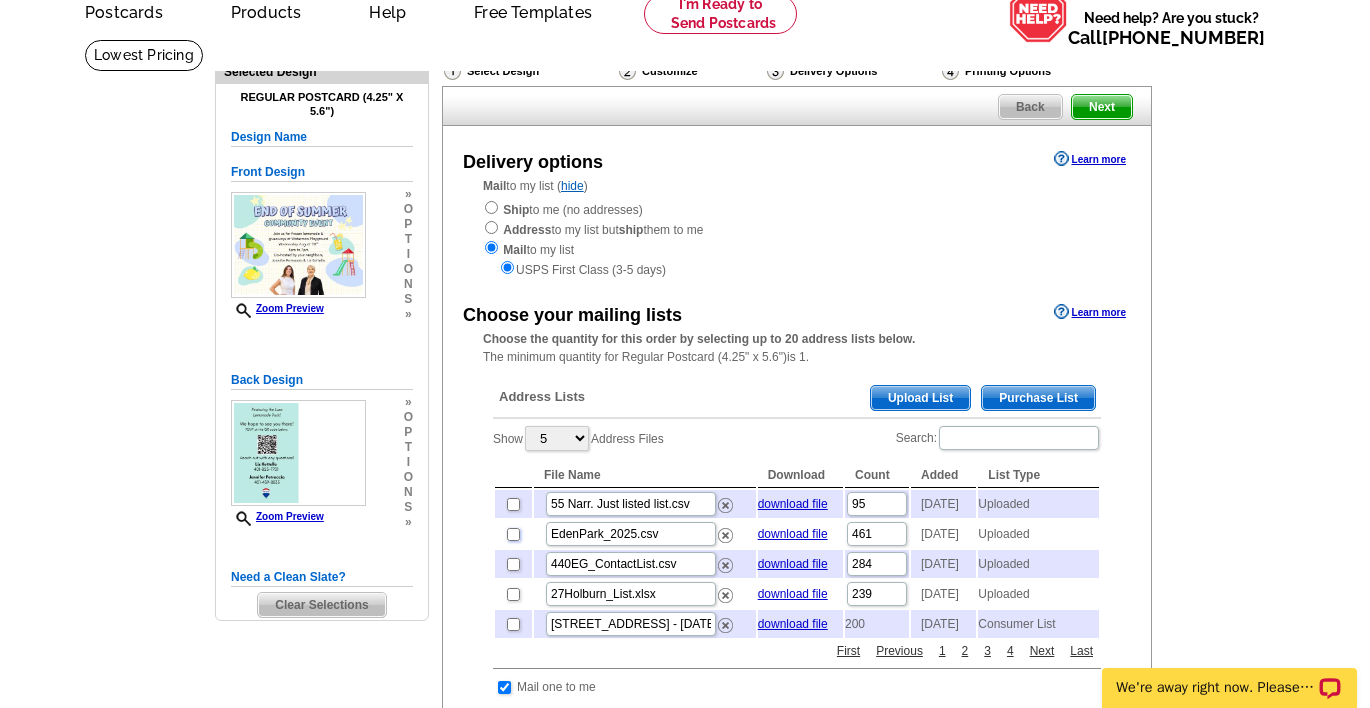 click at bounding box center [513, 534] 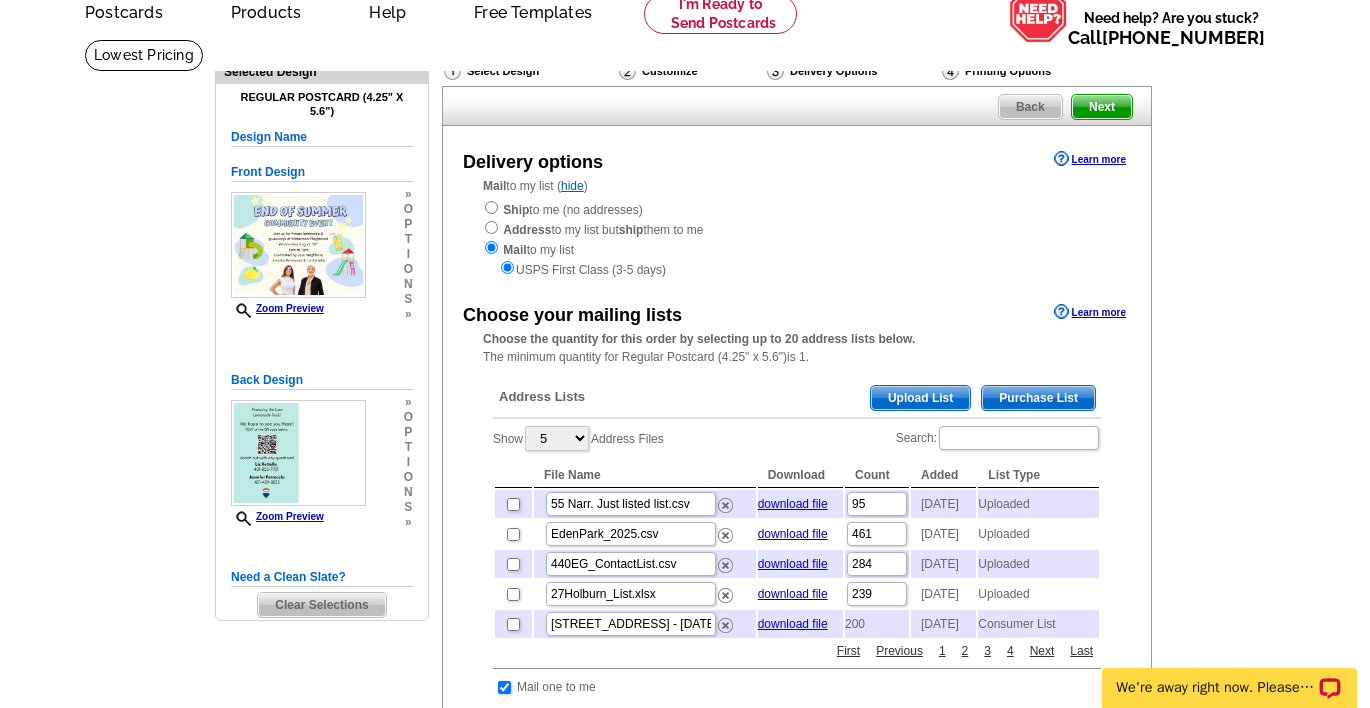 checkbox on "true" 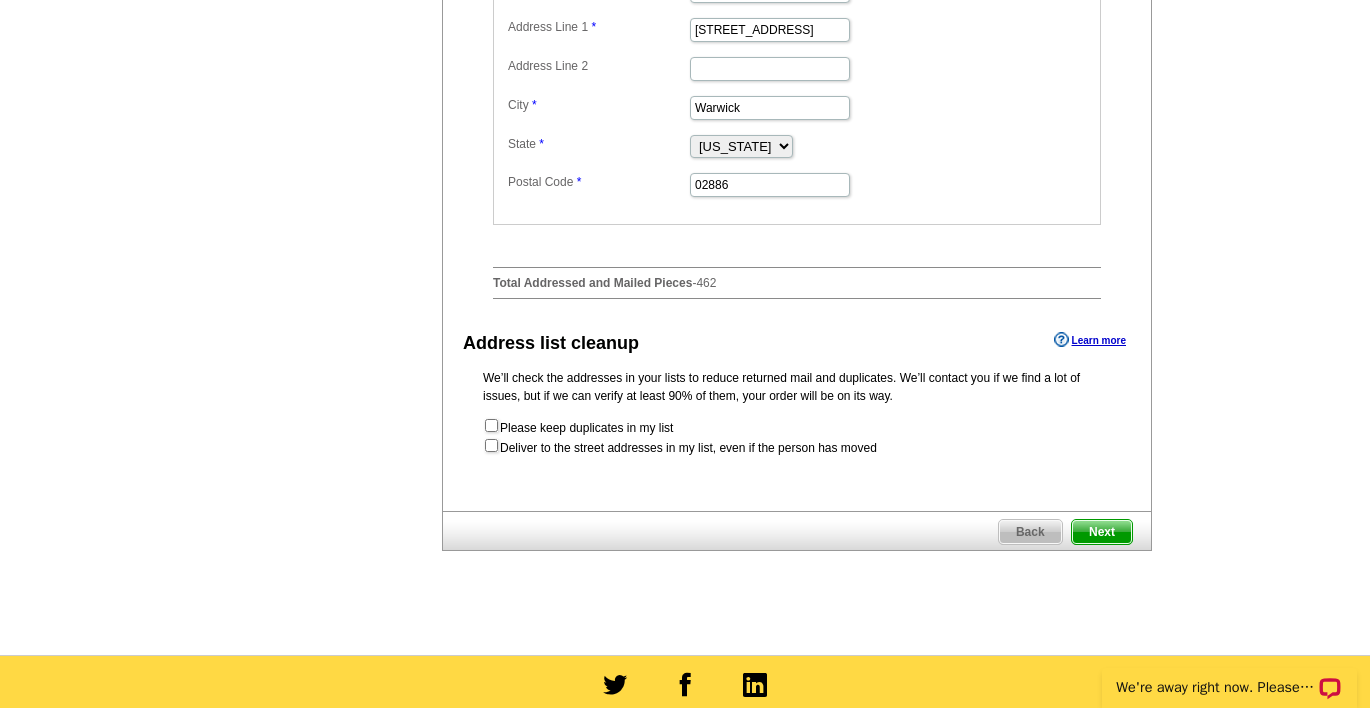 scroll, scrollTop: 917, scrollLeft: 0, axis: vertical 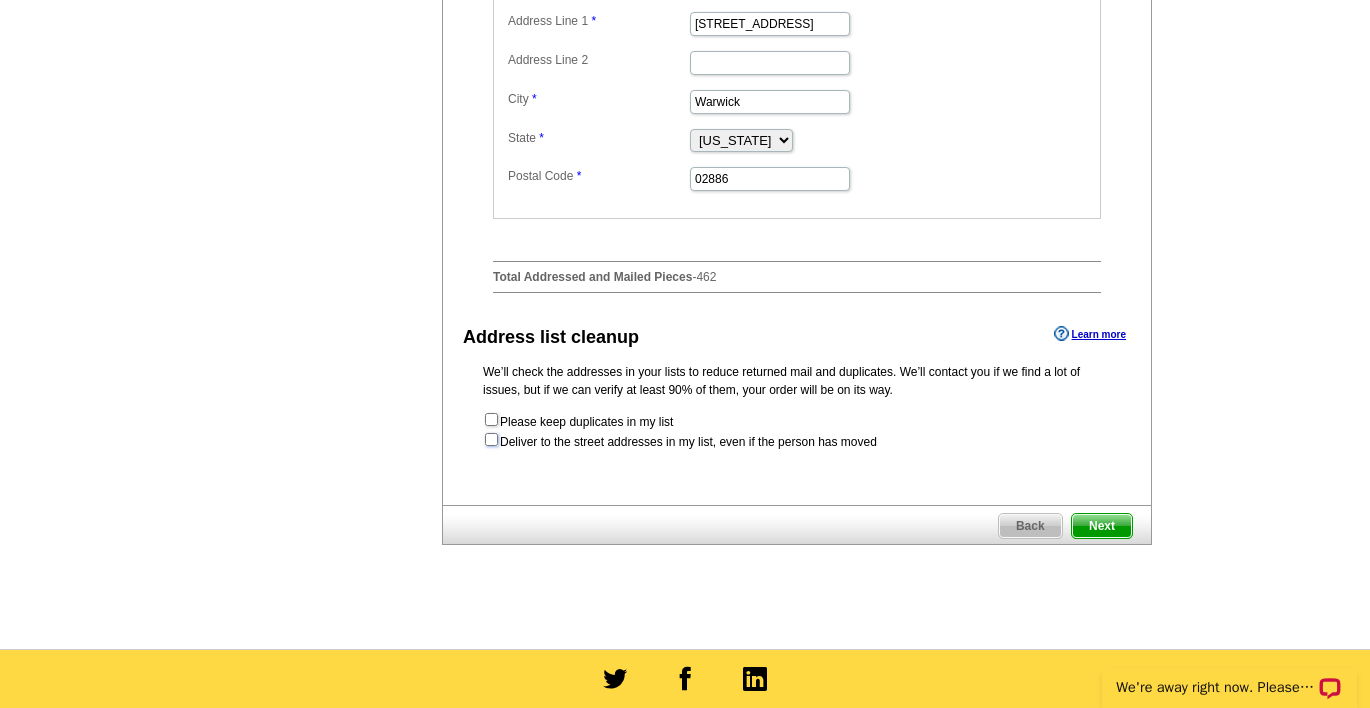 click at bounding box center [491, 439] 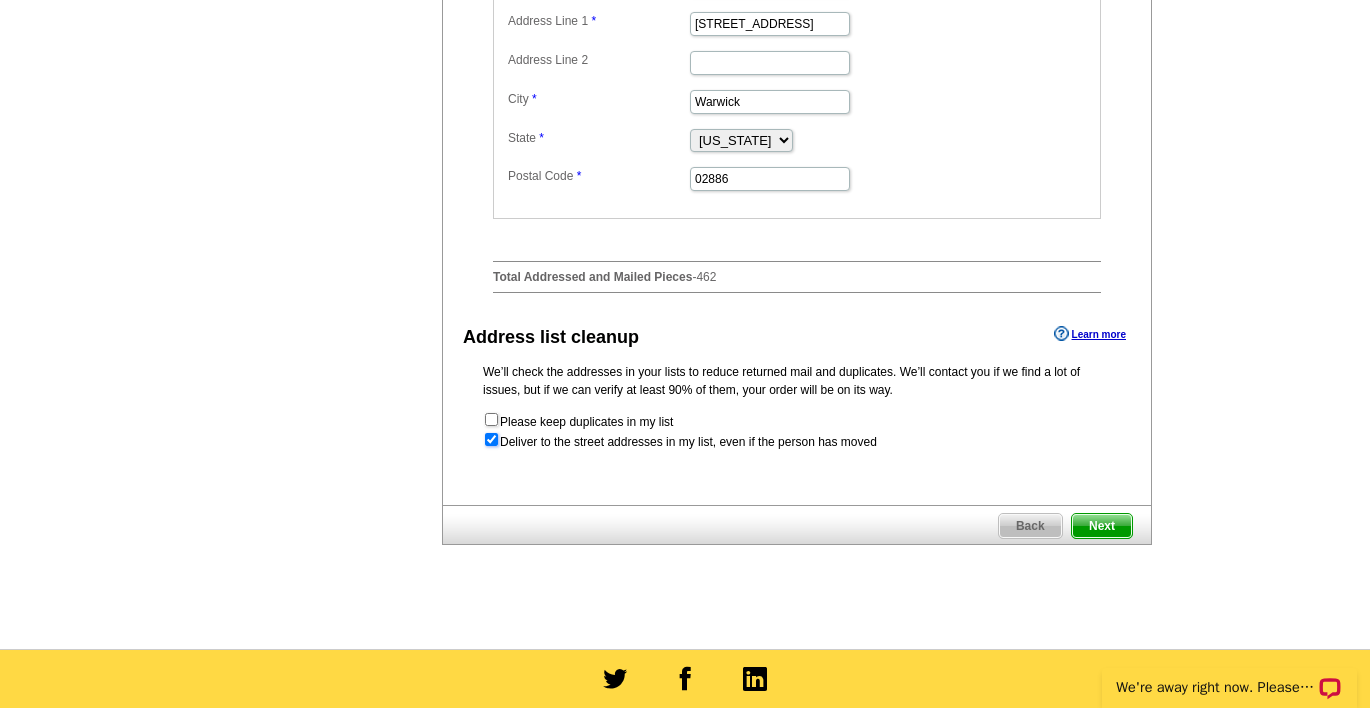 radio on "true" 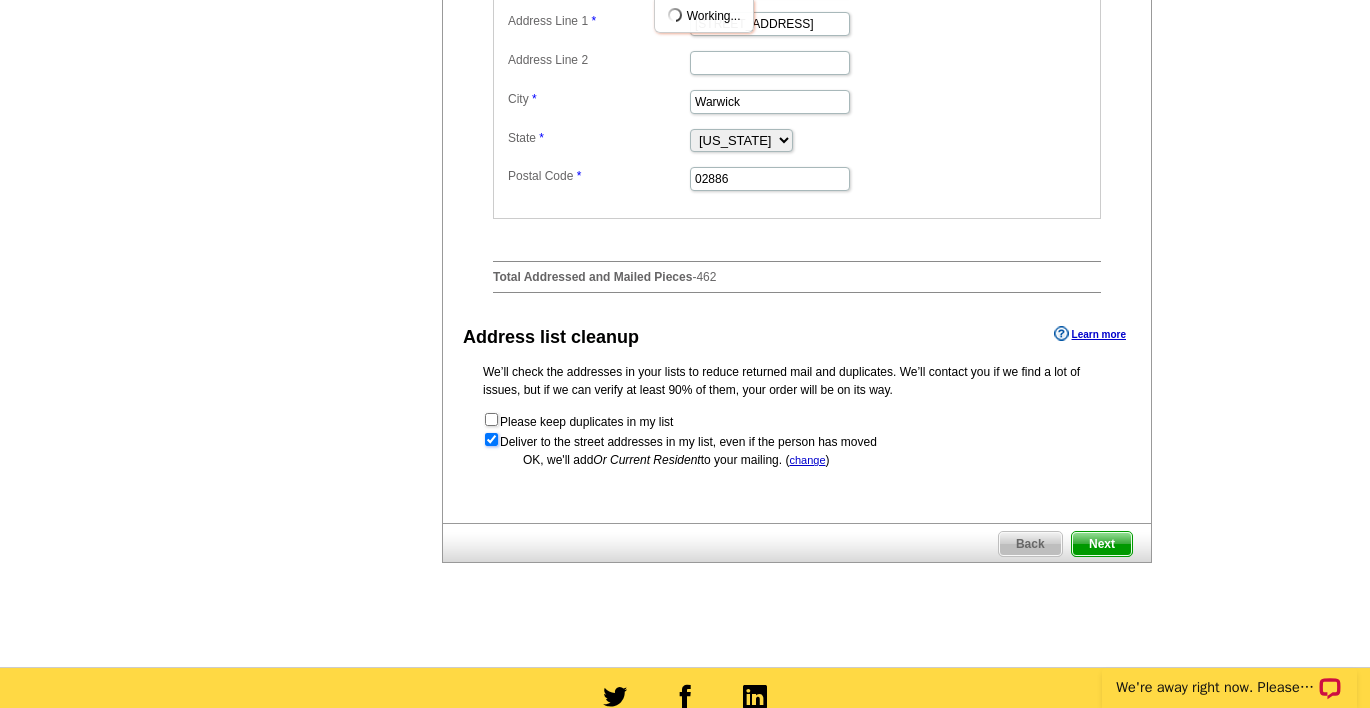 scroll, scrollTop: 0, scrollLeft: 0, axis: both 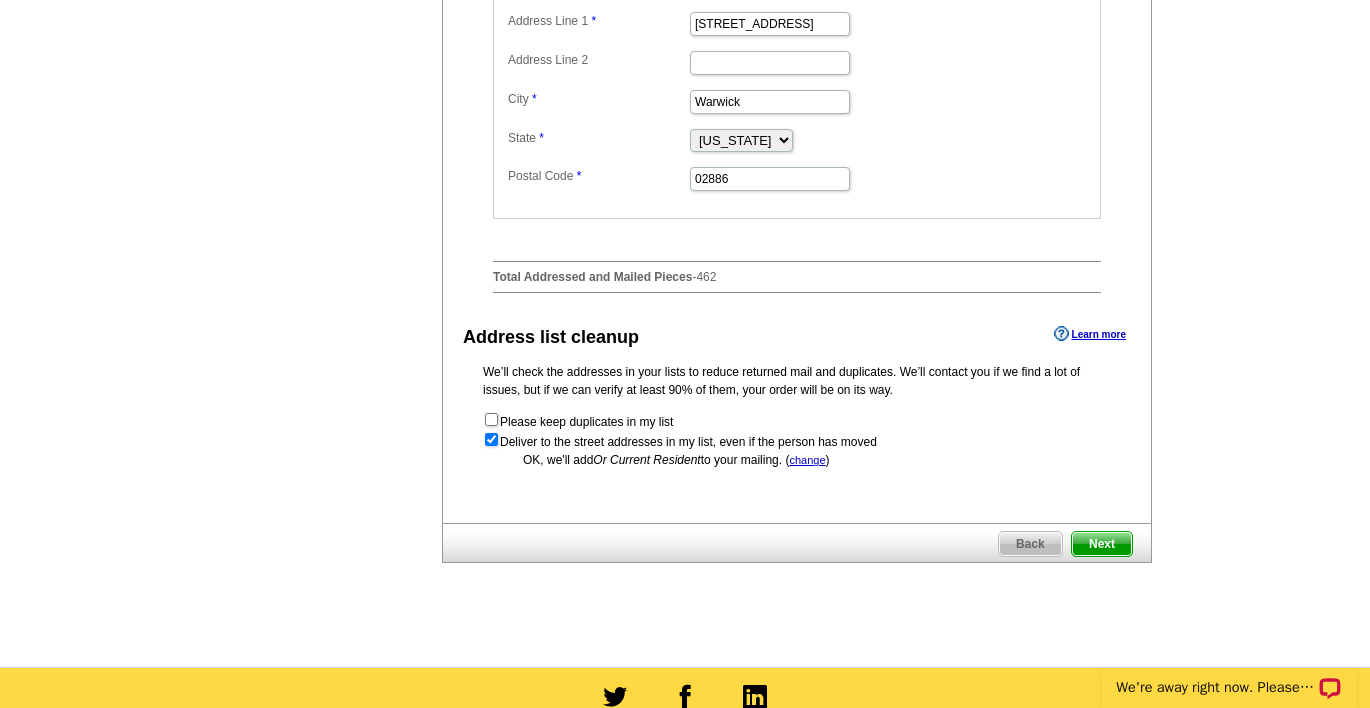 click on "Next" at bounding box center [1102, 544] 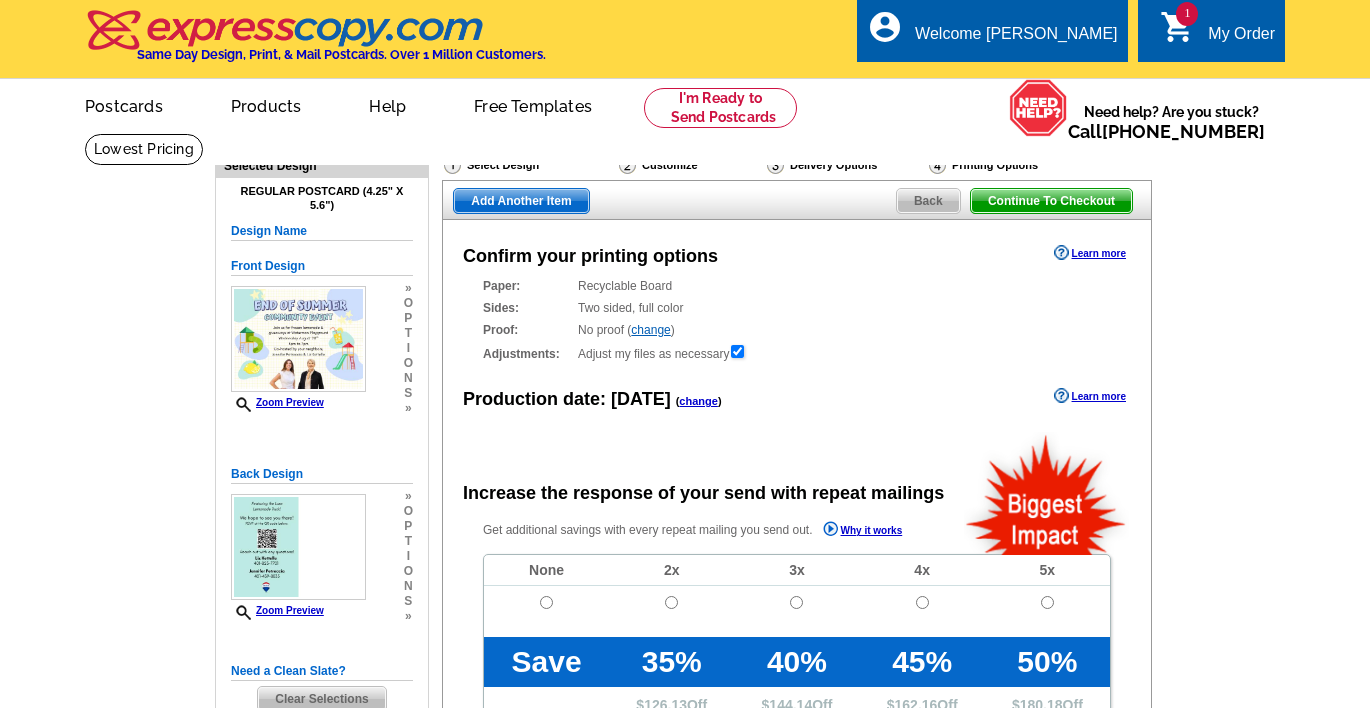 scroll, scrollTop: 0, scrollLeft: 0, axis: both 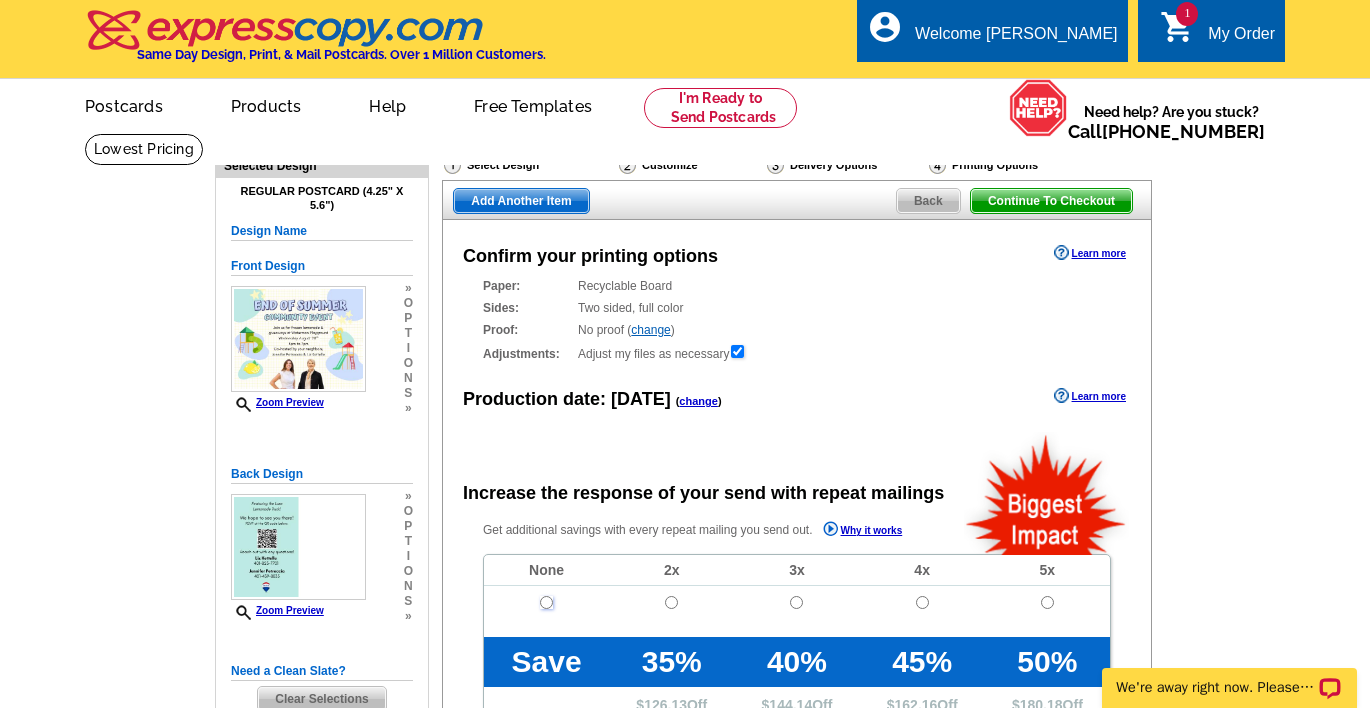 click at bounding box center (546, 602) 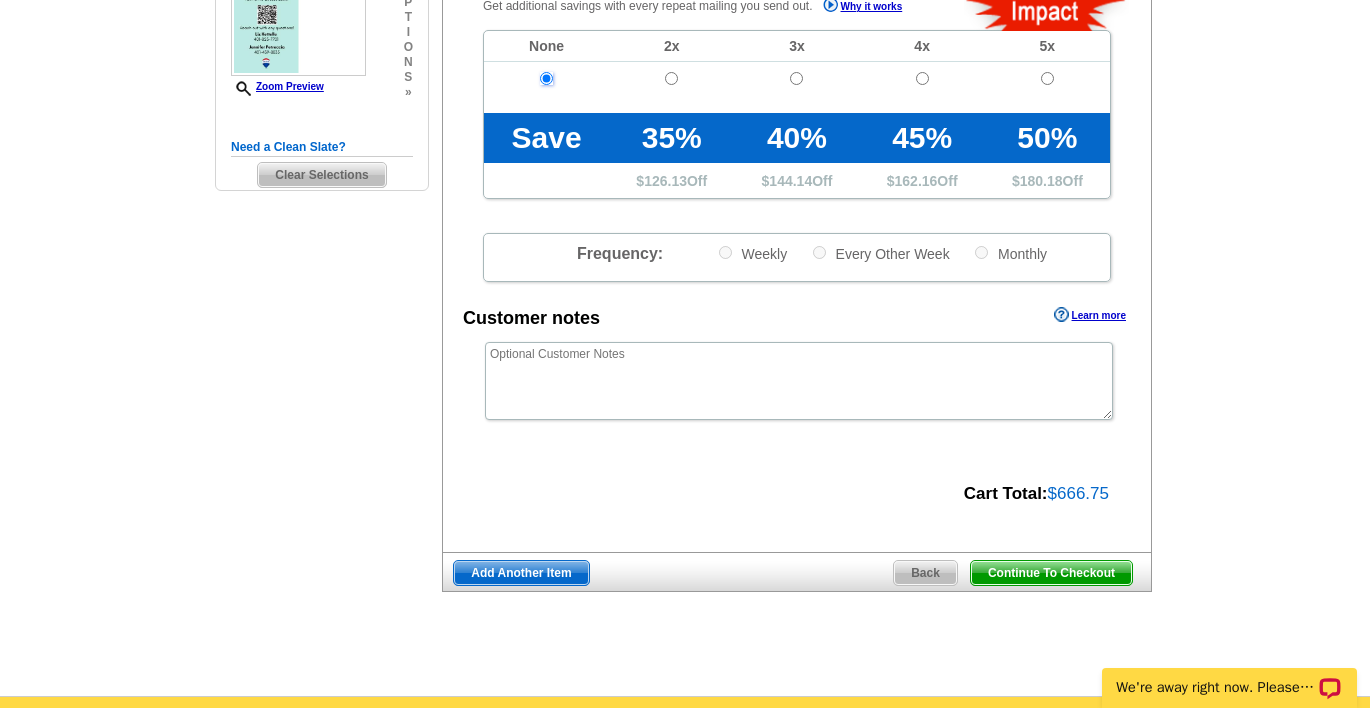 scroll, scrollTop: 543, scrollLeft: 0, axis: vertical 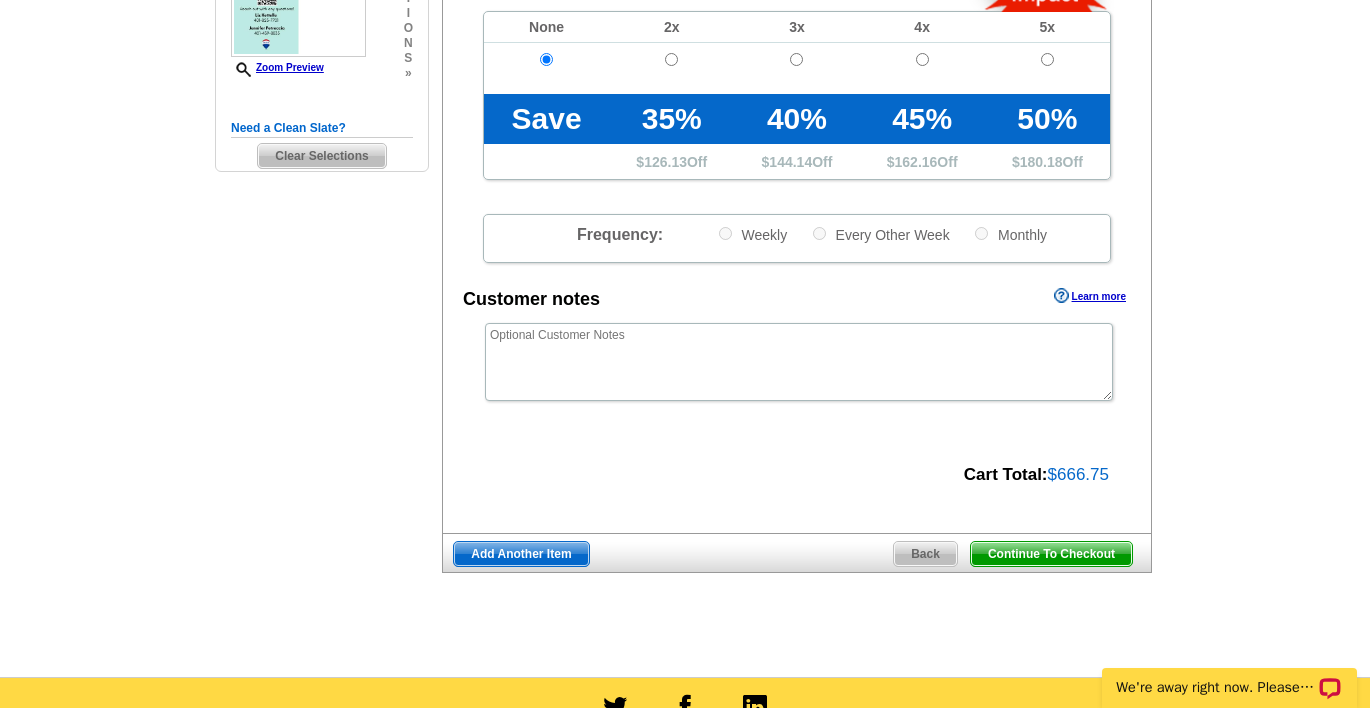 click on "Continue To Checkout" at bounding box center (1051, 554) 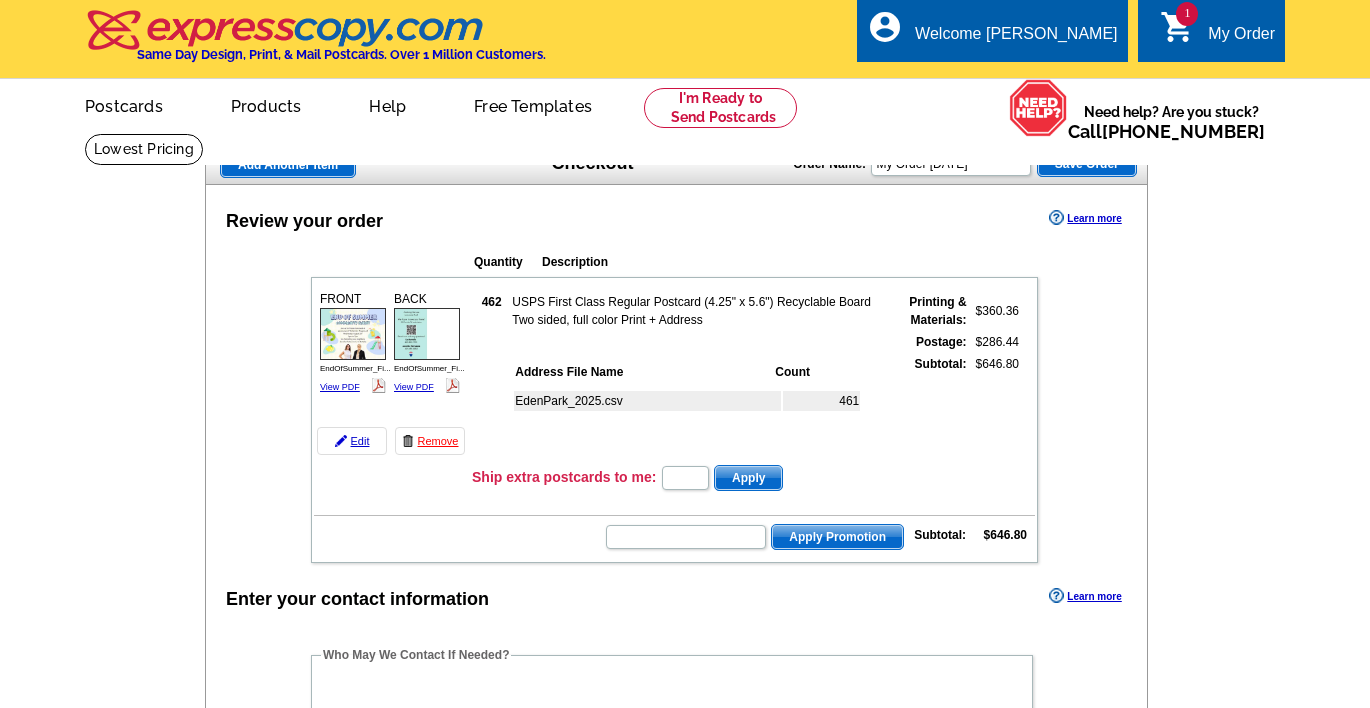 scroll, scrollTop: 0, scrollLeft: 0, axis: both 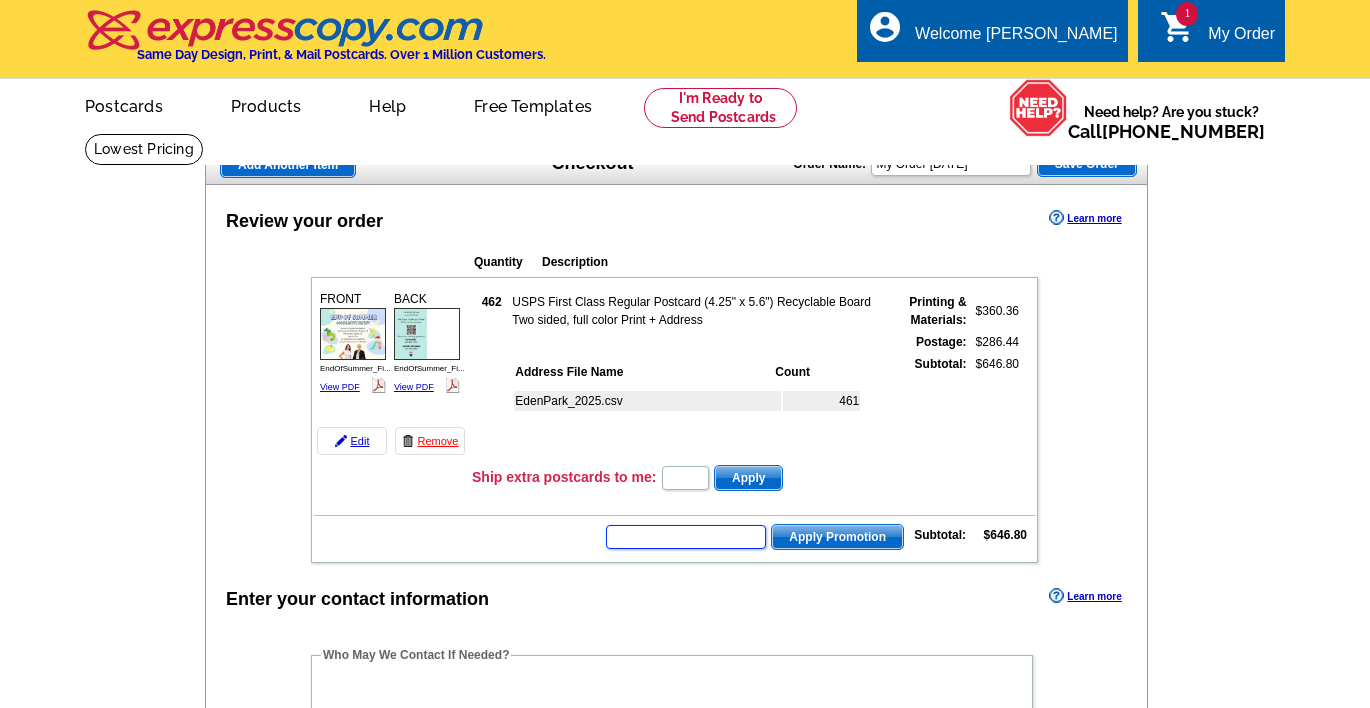 click at bounding box center [686, 537] 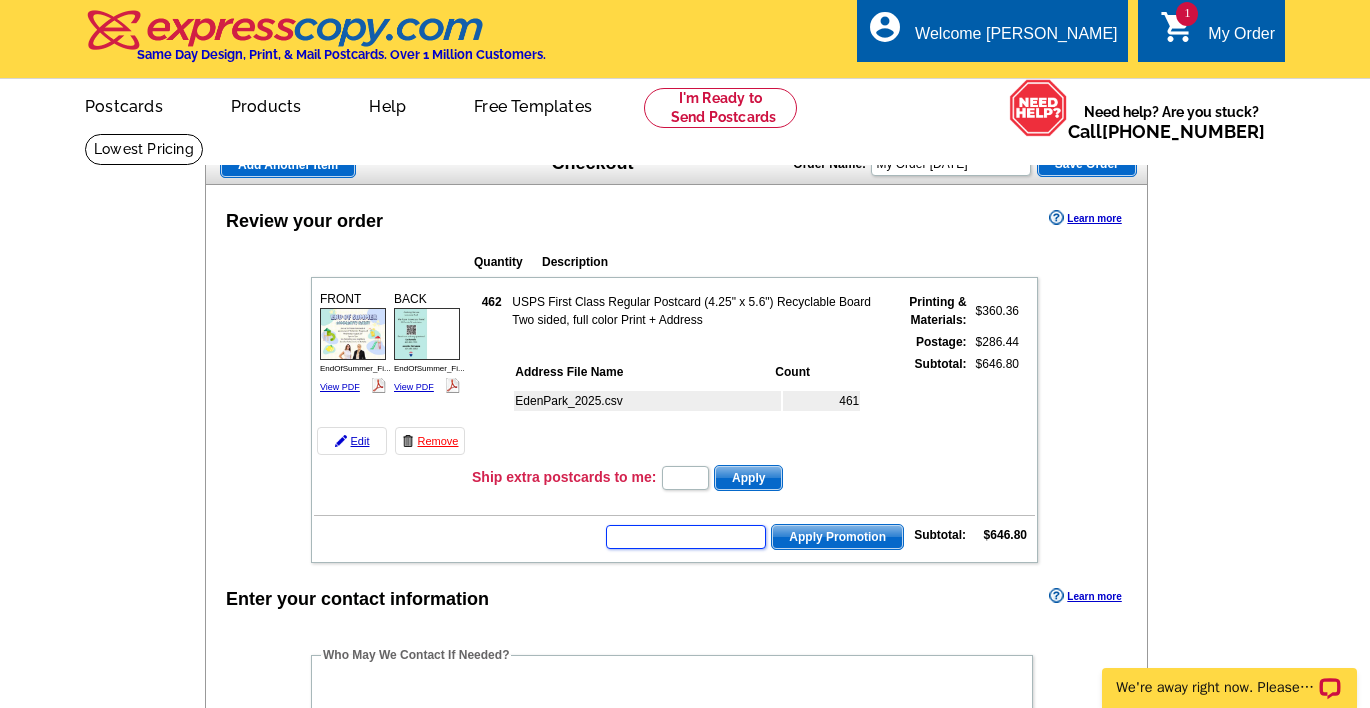 scroll, scrollTop: 0, scrollLeft: 0, axis: both 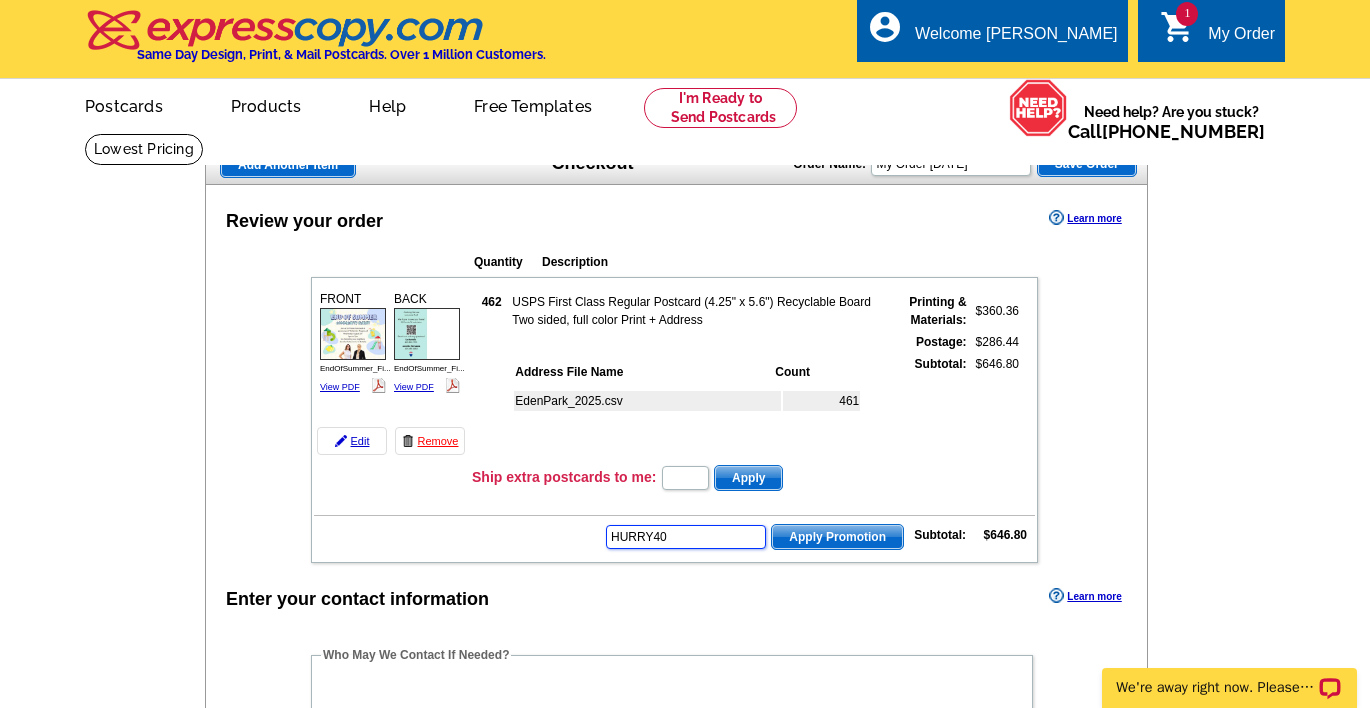 type on "HURRY40" 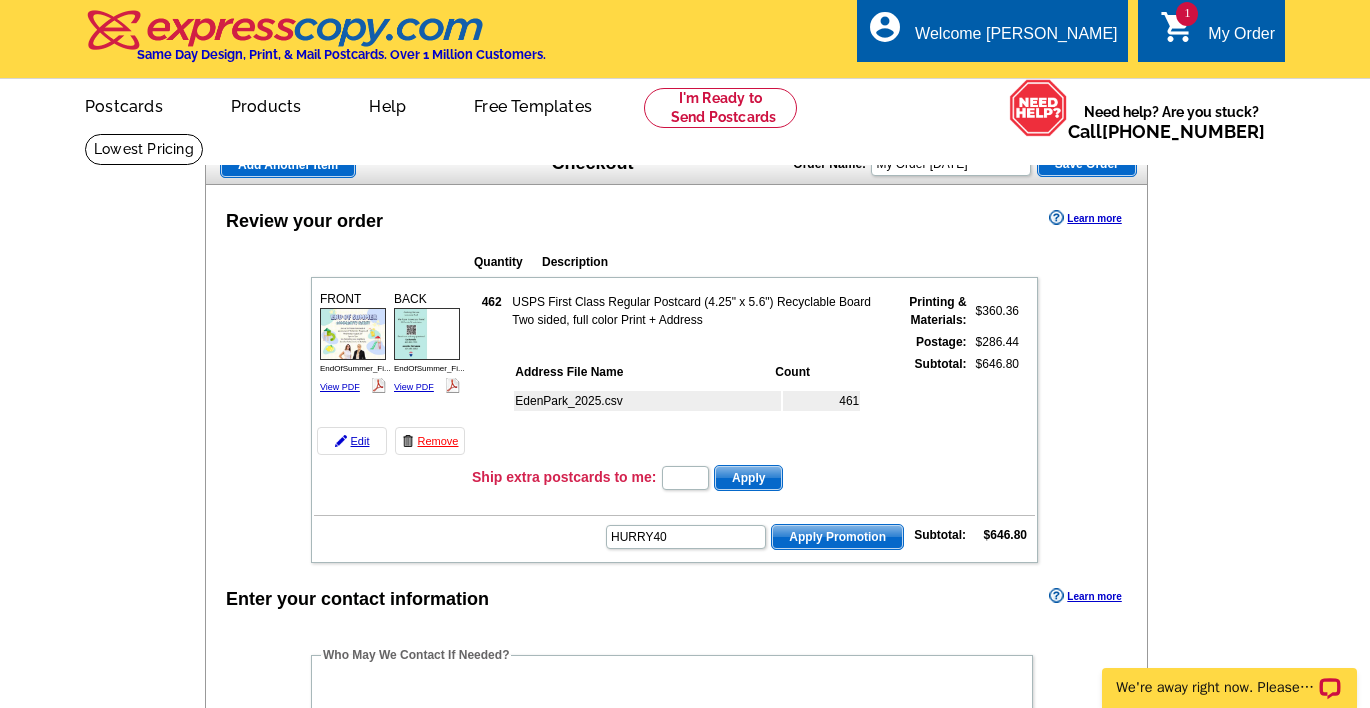 click on "Apply Promotion" at bounding box center [837, 537] 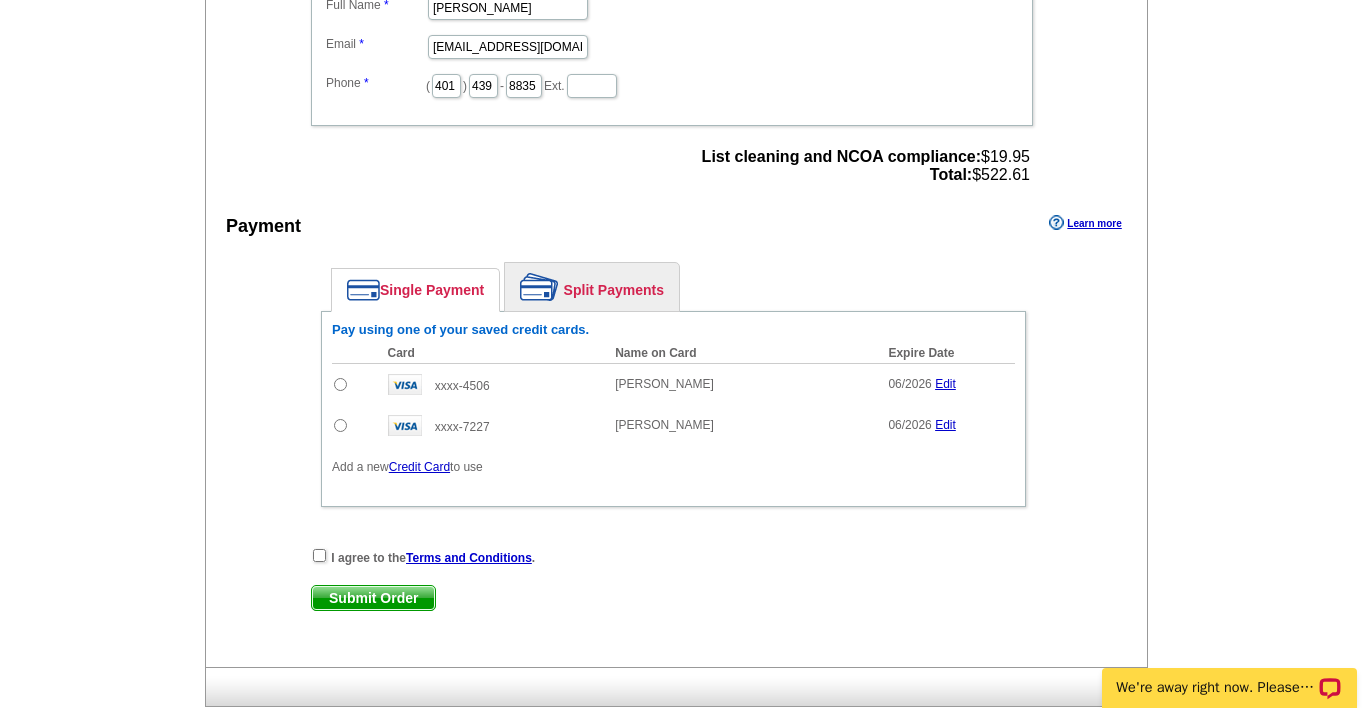 scroll, scrollTop: 776, scrollLeft: 0, axis: vertical 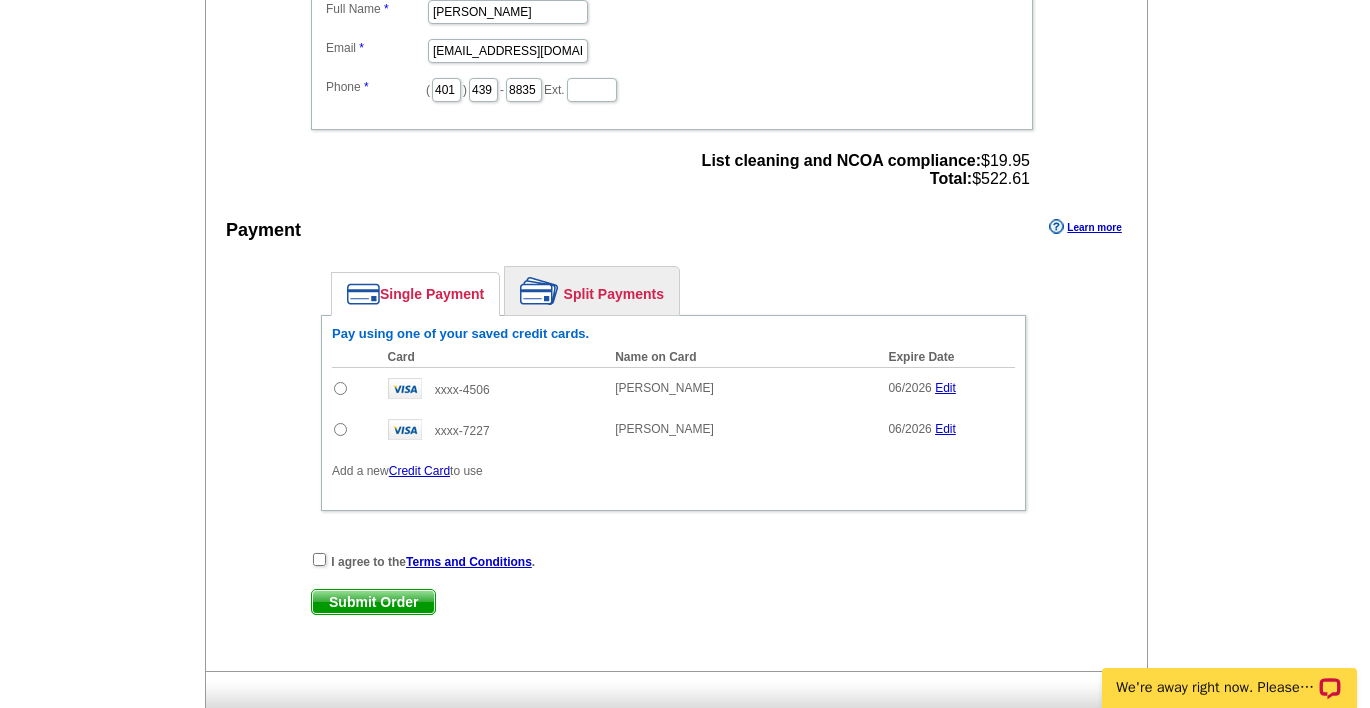 click at bounding box center [340, 388] 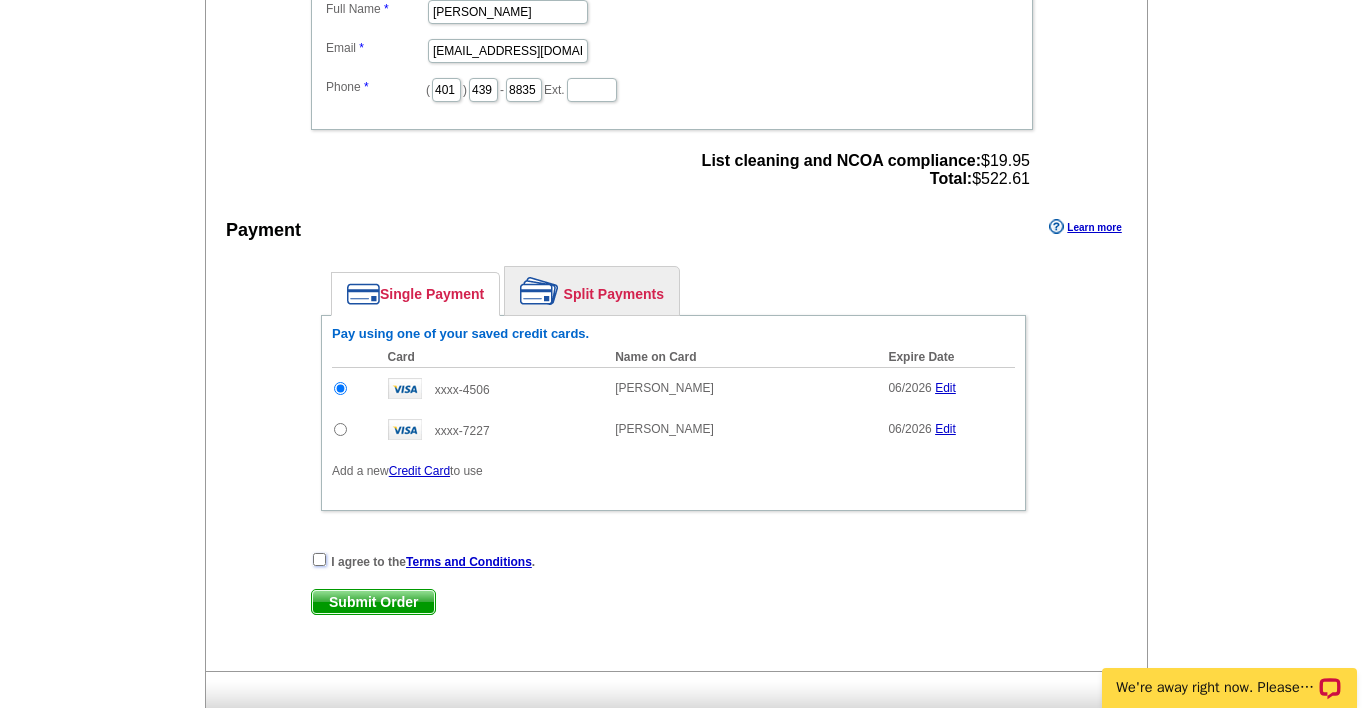 click at bounding box center [319, 559] 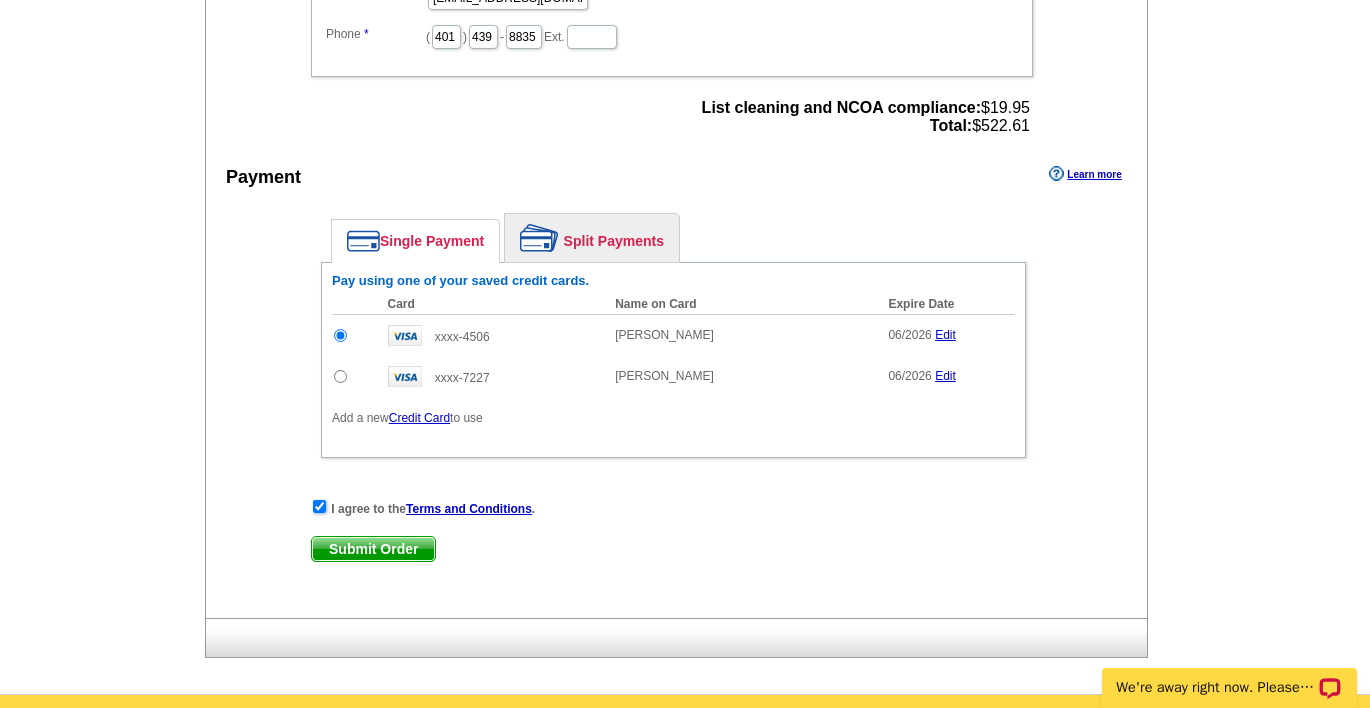 scroll, scrollTop: 835, scrollLeft: 0, axis: vertical 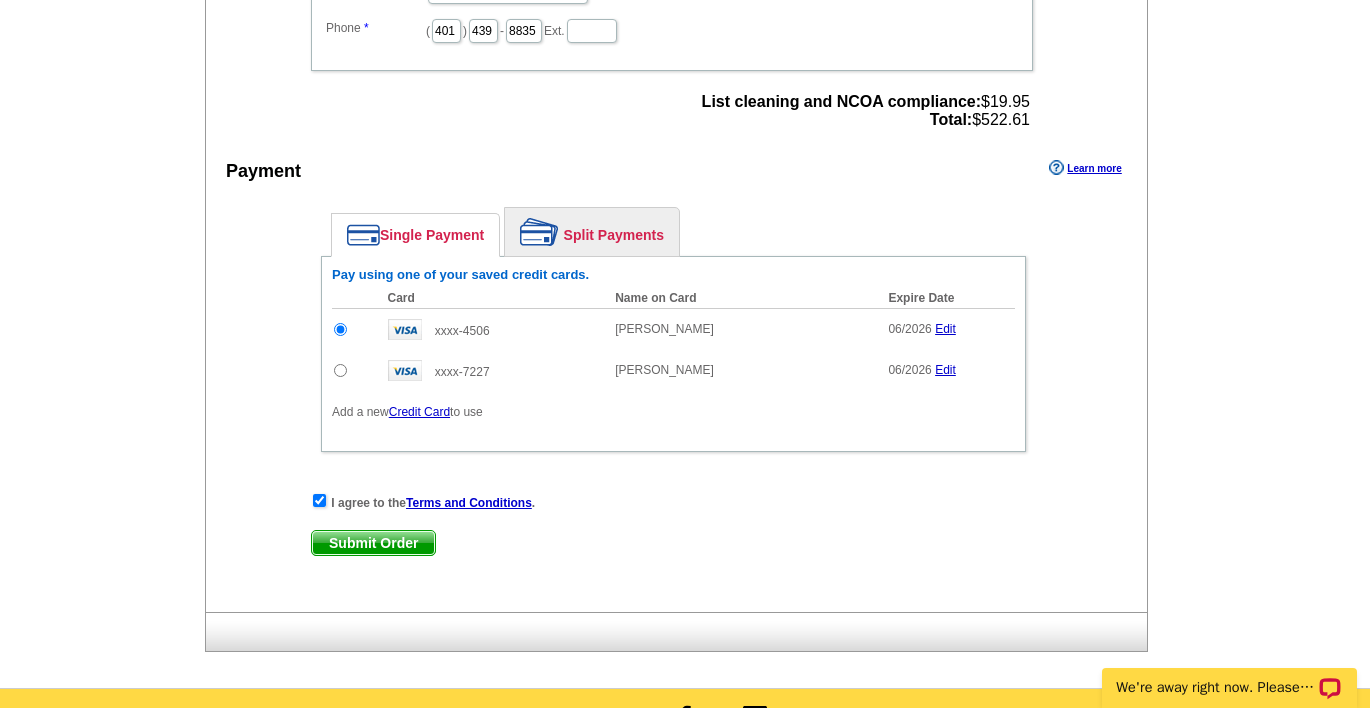click on "Submit Order" at bounding box center (373, 543) 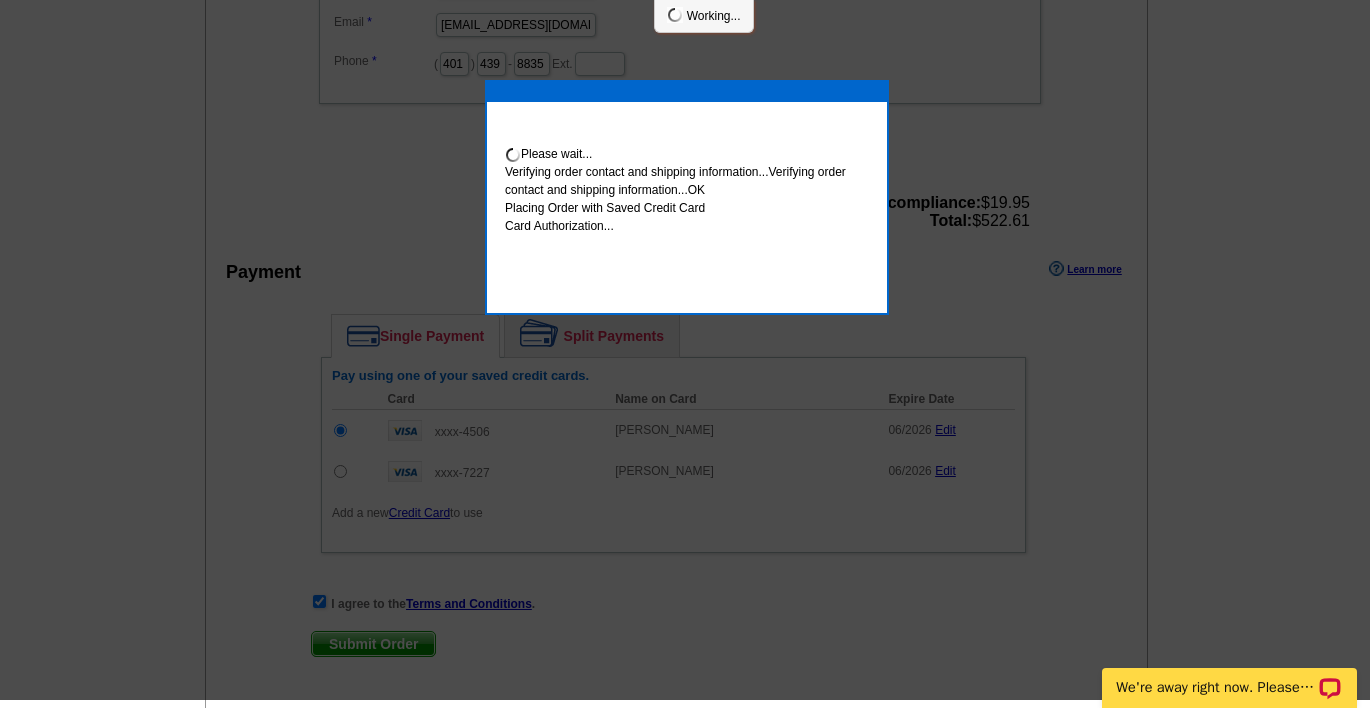 scroll, scrollTop: 827, scrollLeft: 0, axis: vertical 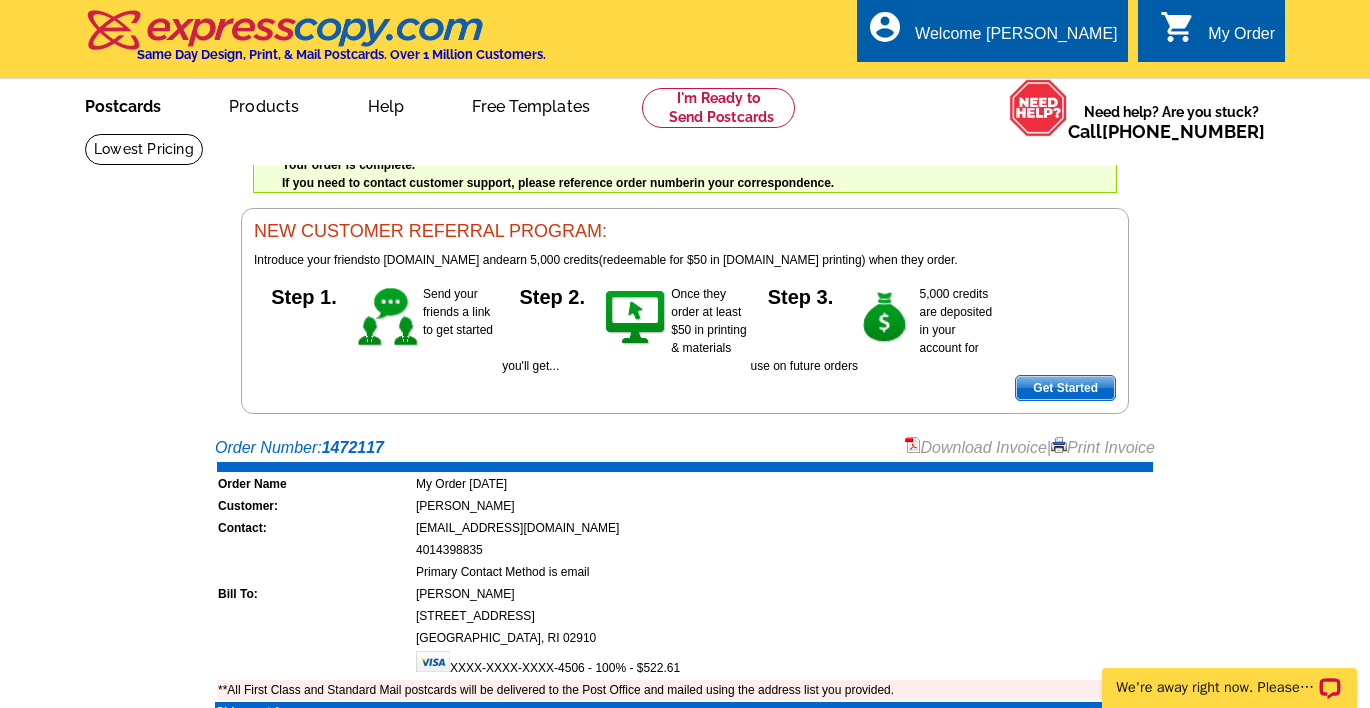 click on "Postcards" at bounding box center (123, 104) 